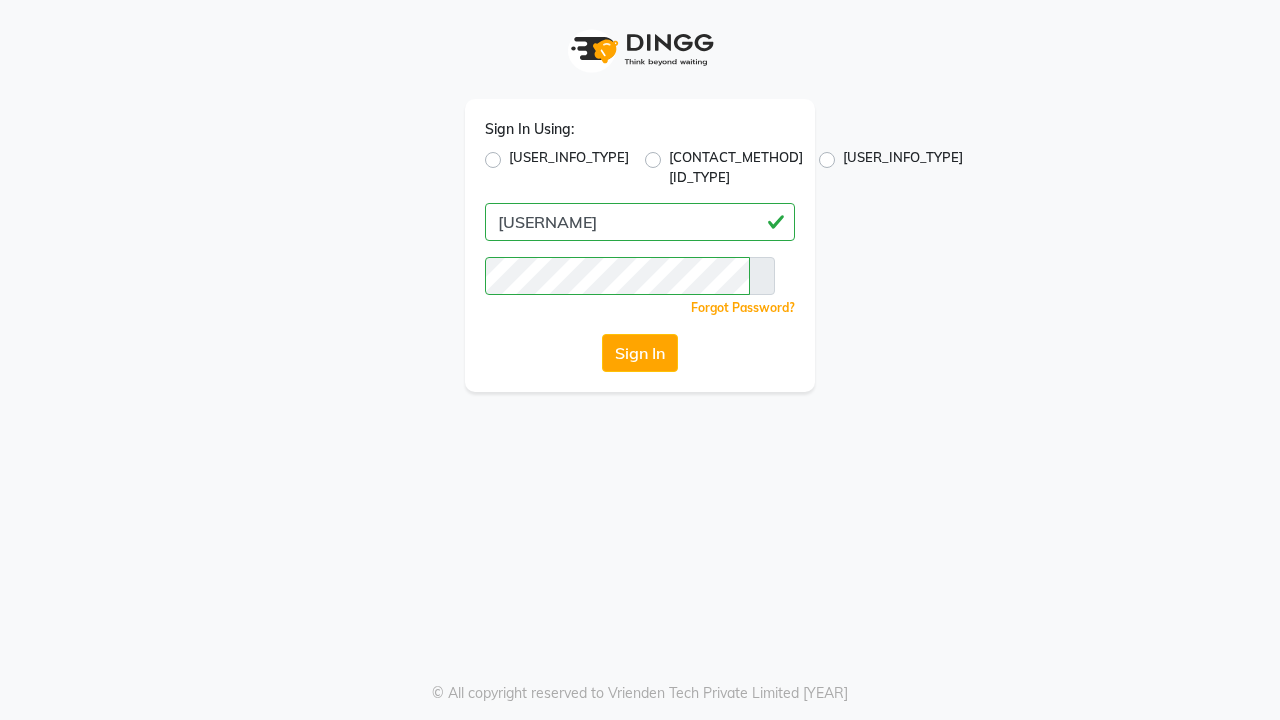 scroll, scrollTop: 0, scrollLeft: 0, axis: both 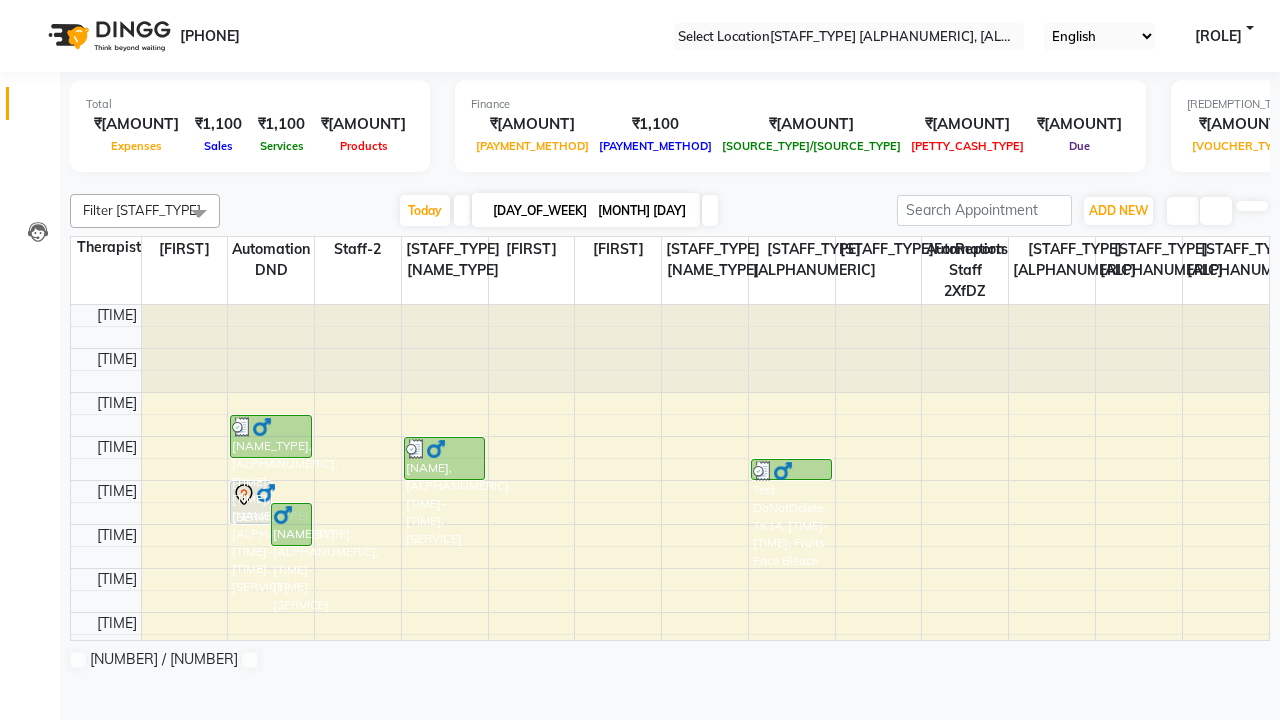 click at bounding box center [31, 8] 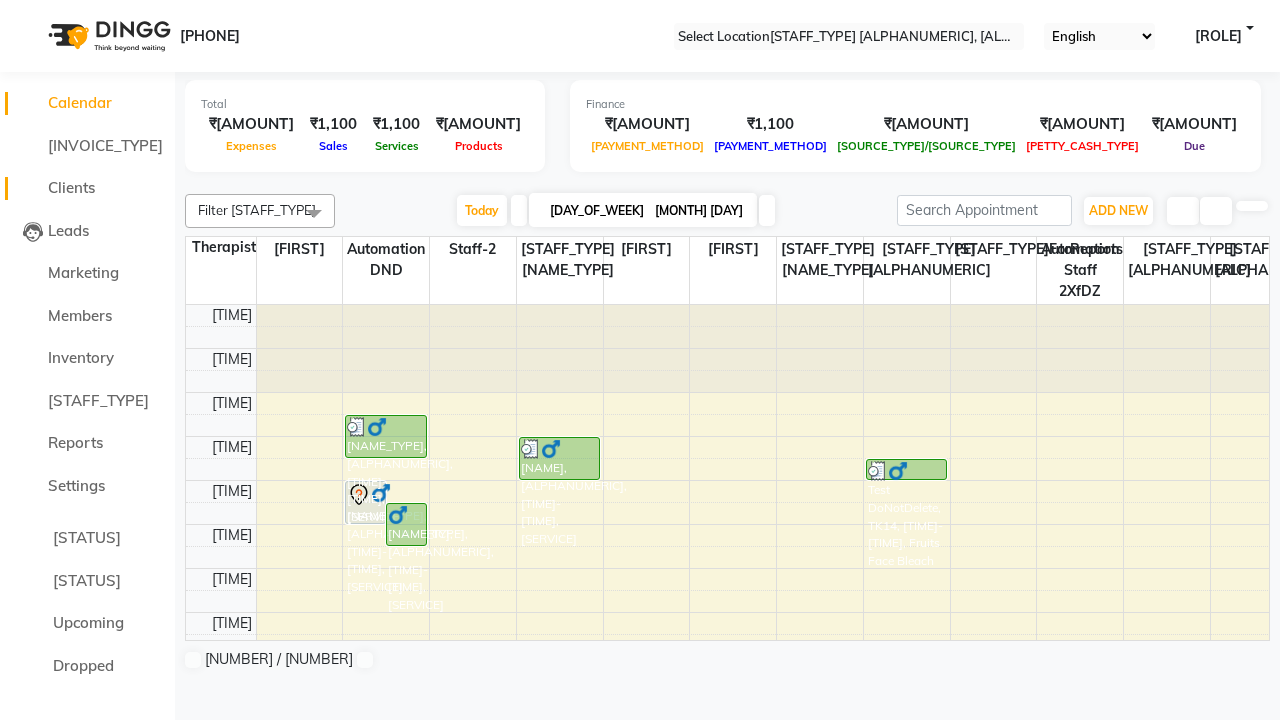 click on "Clients" at bounding box center [71, 187] 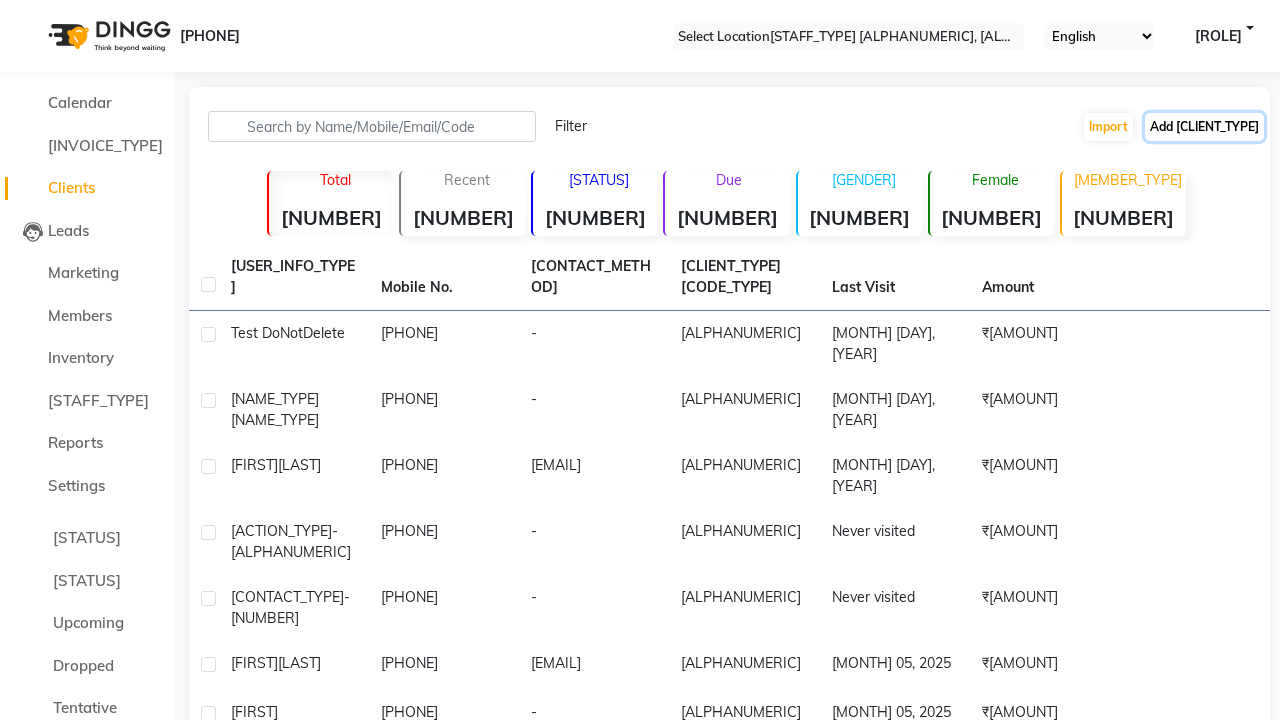 click on "Add [CLIENT_TYPE]" at bounding box center (1204, 127) 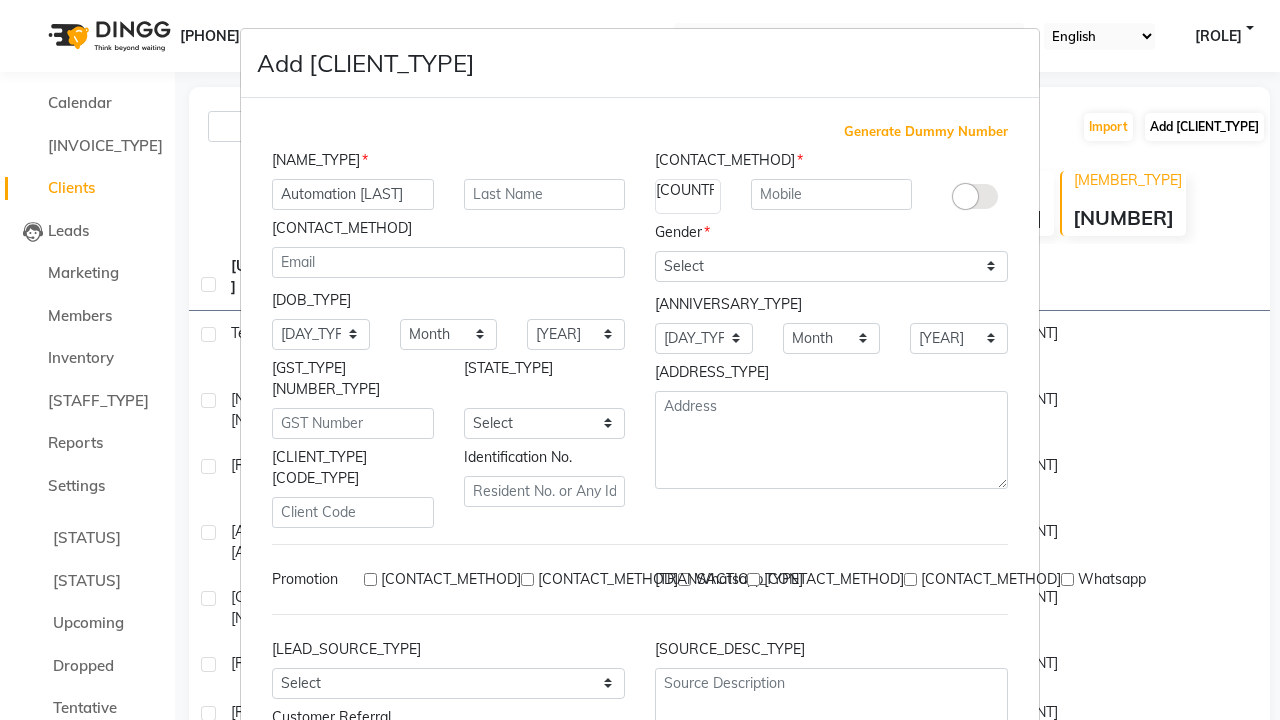 type on "Automation [LAST]" 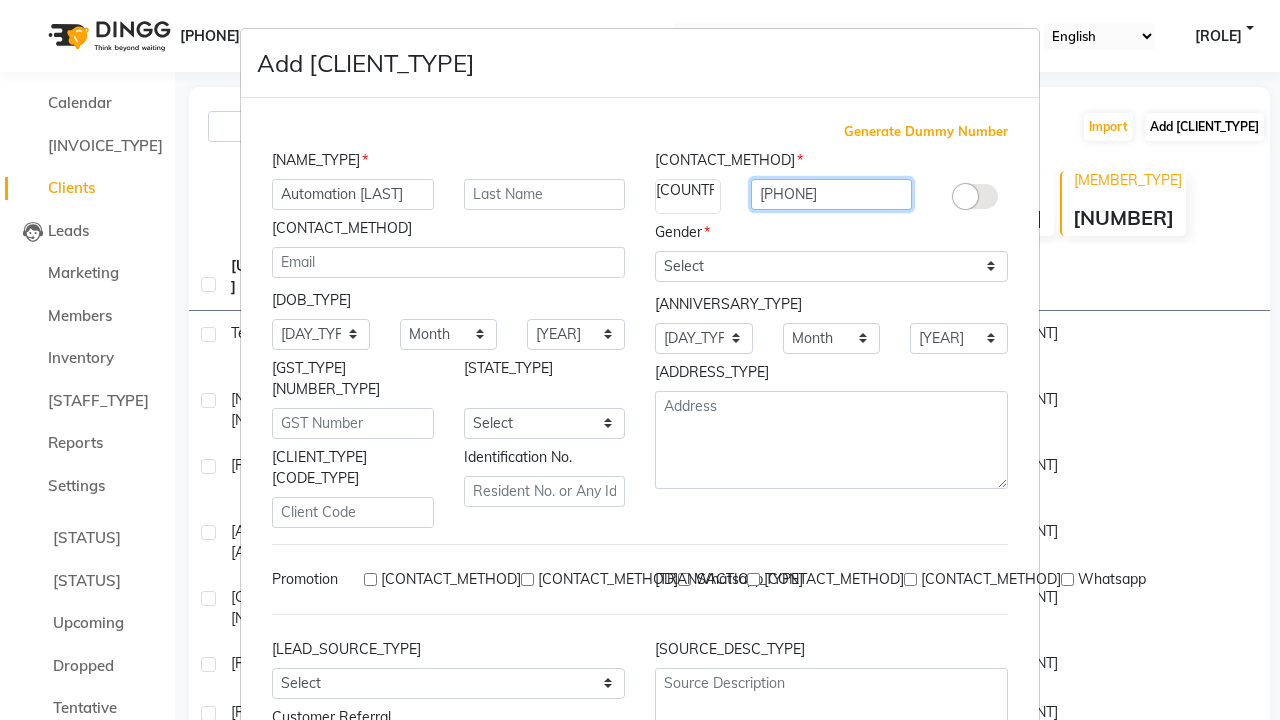 type on "[PHONE]" 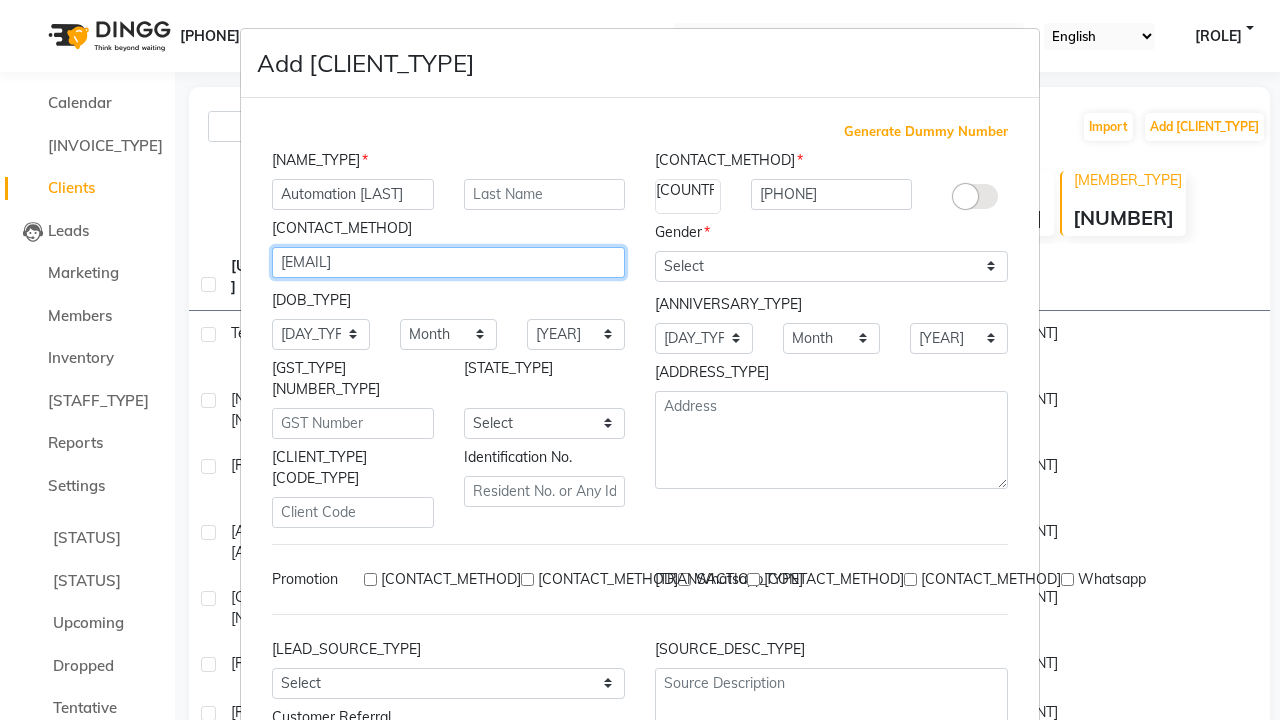type on "[EMAIL]" 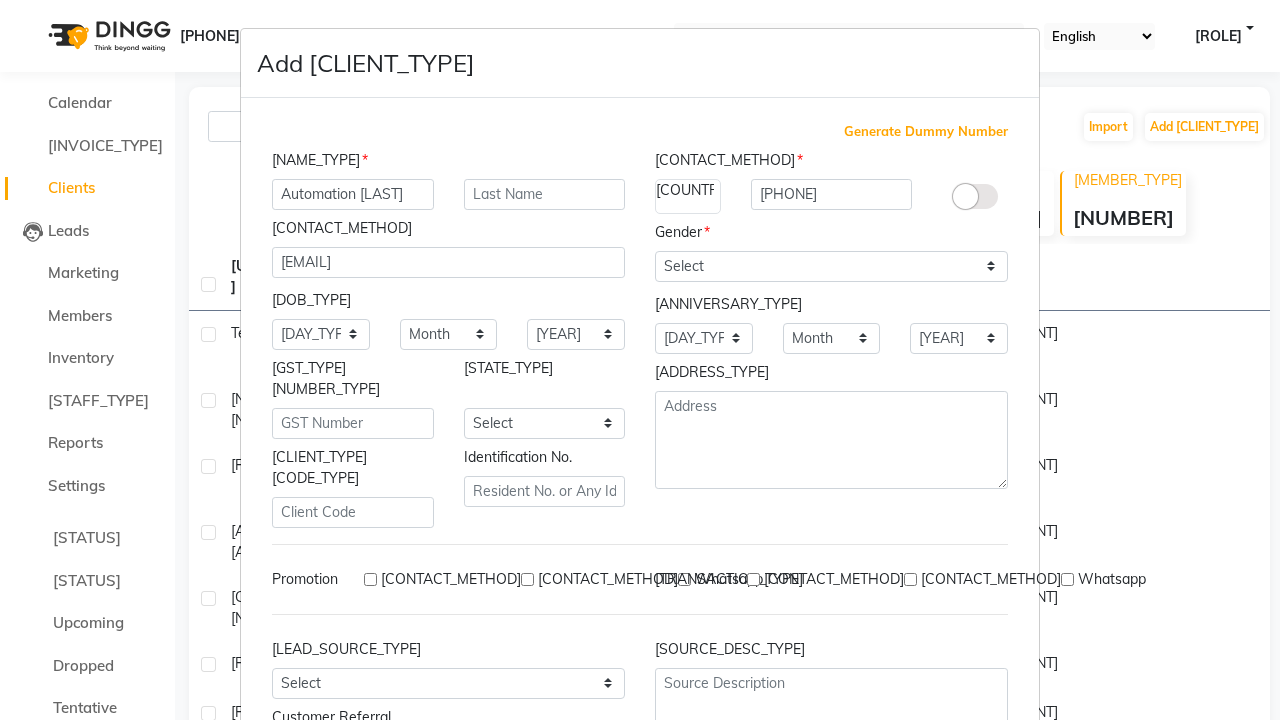 click on "Add" at bounding box center [910, 825] 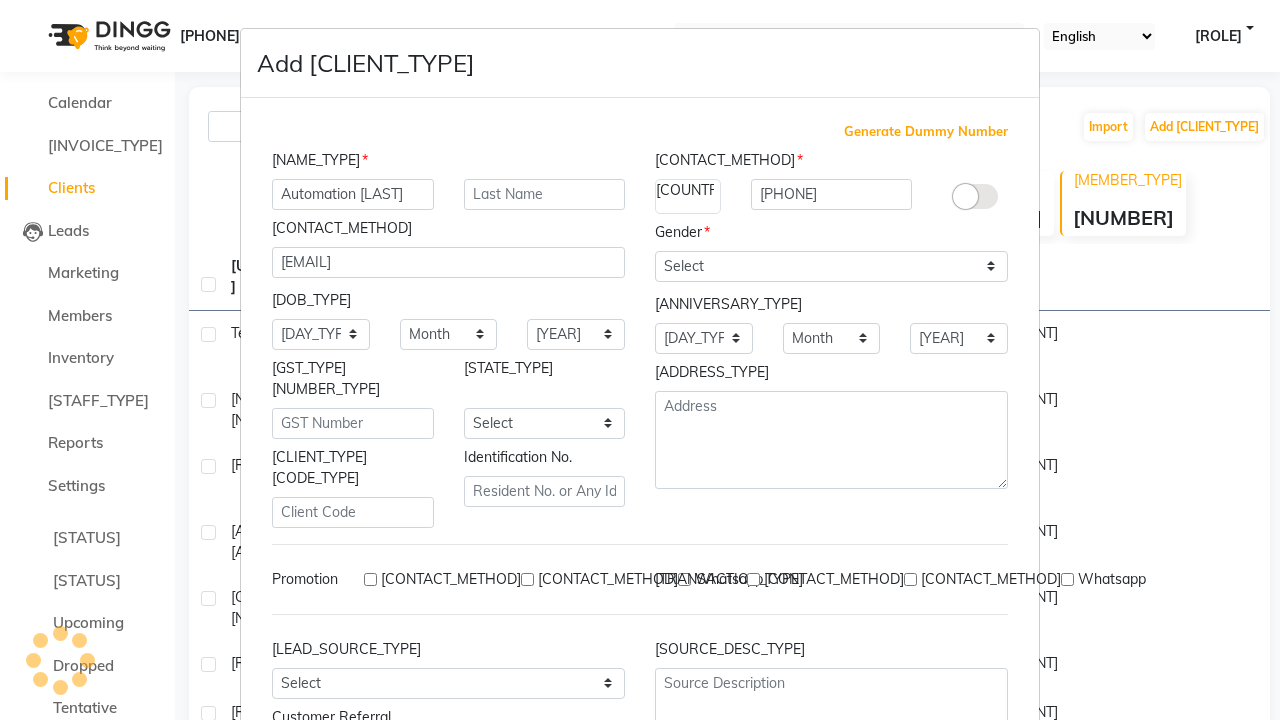 scroll, scrollTop: 129, scrollLeft: 0, axis: vertical 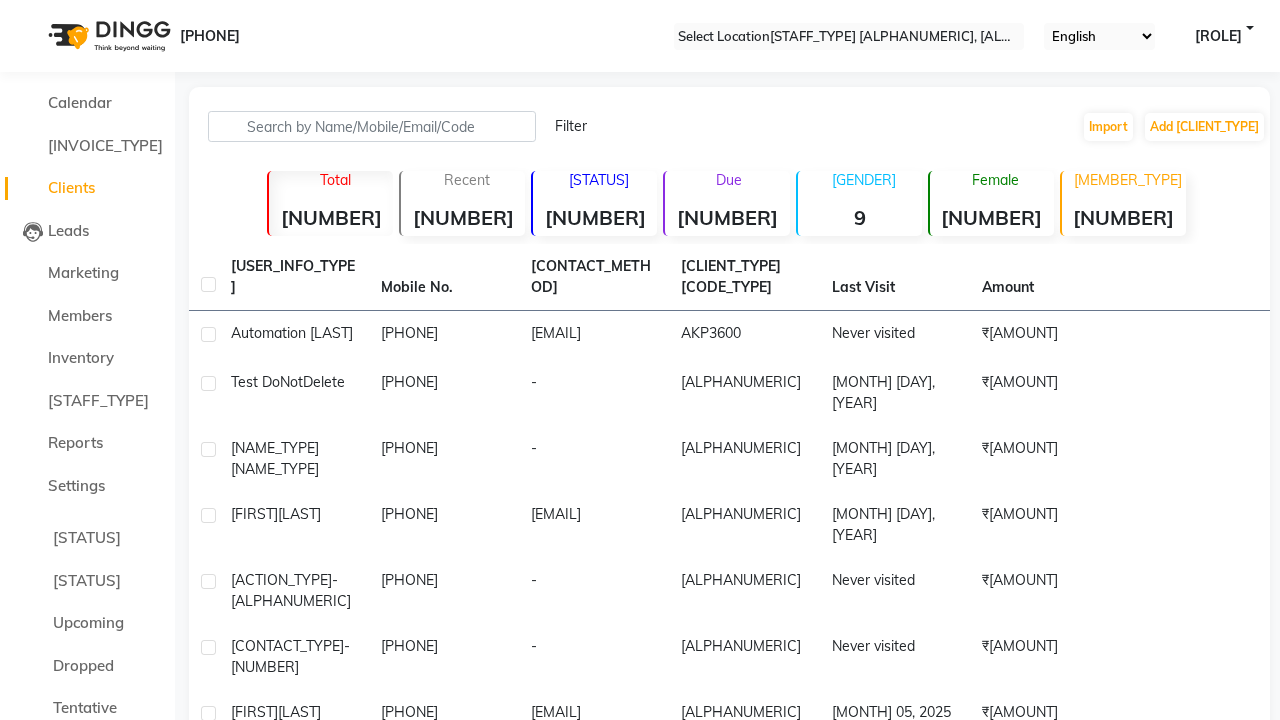 click on "Successfully created new user." at bounding box center (640, 1020) 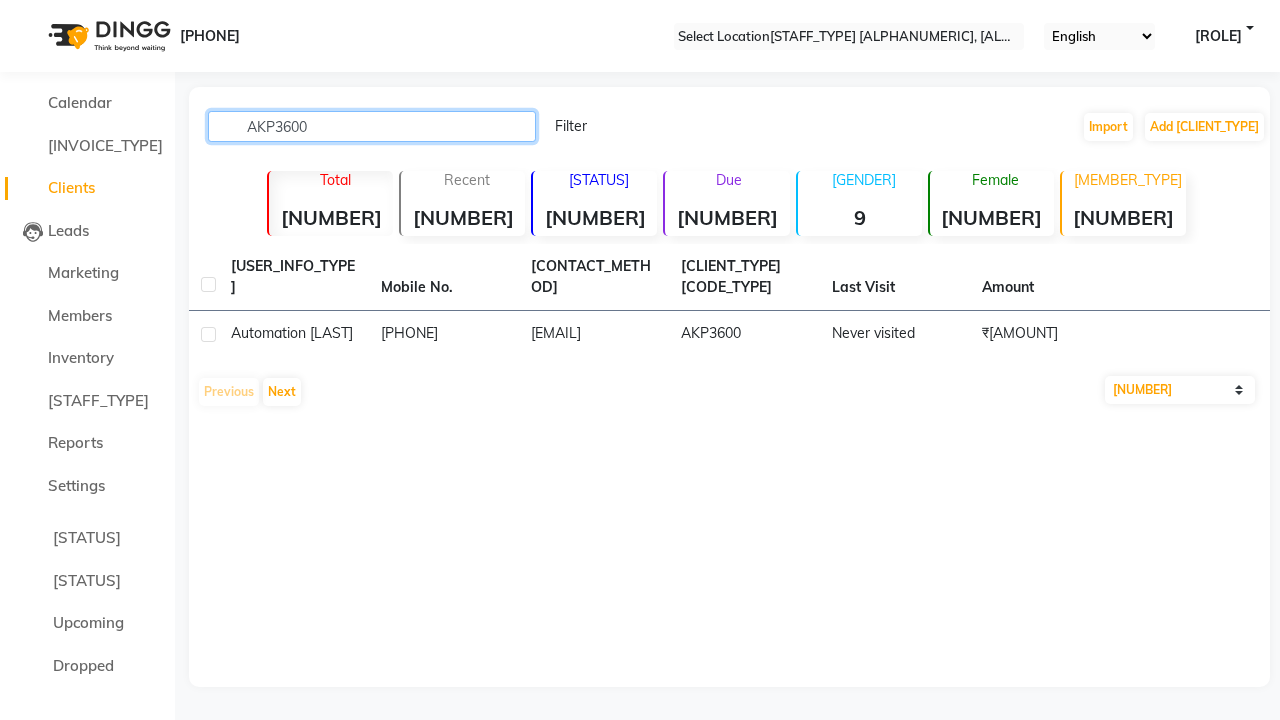 type on "AKP3600" 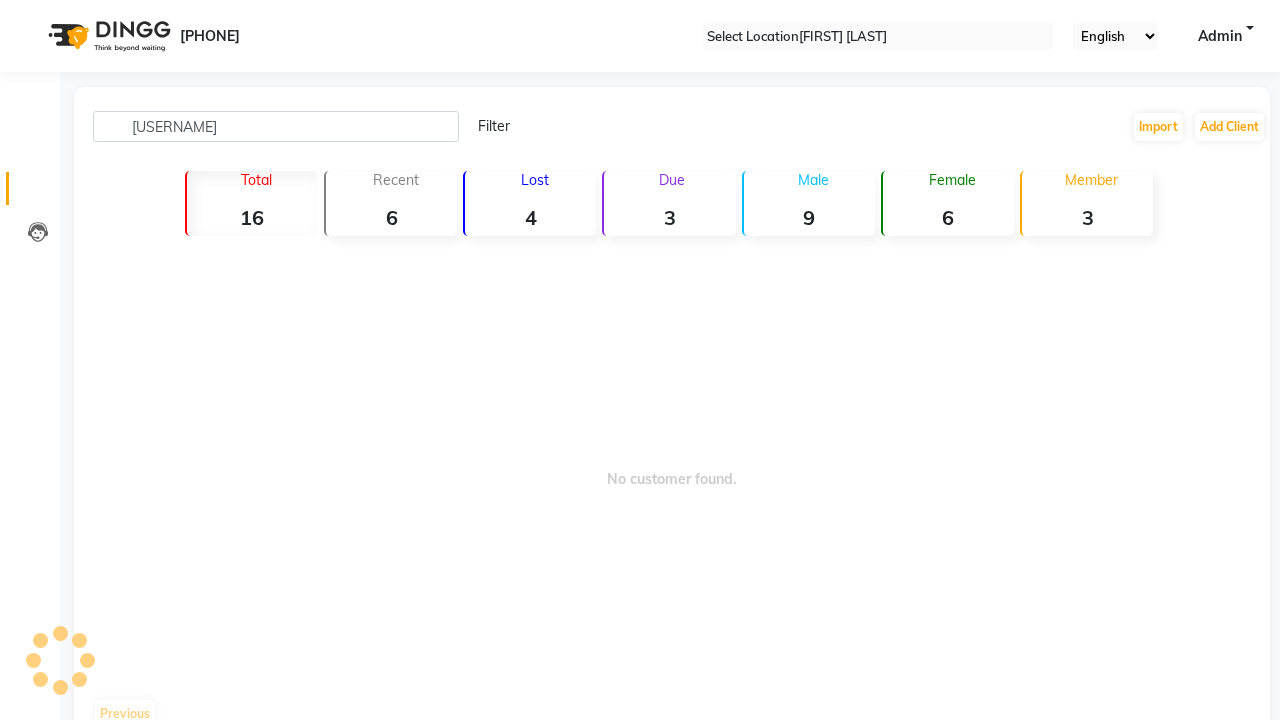 scroll, scrollTop: 0, scrollLeft: 0, axis: both 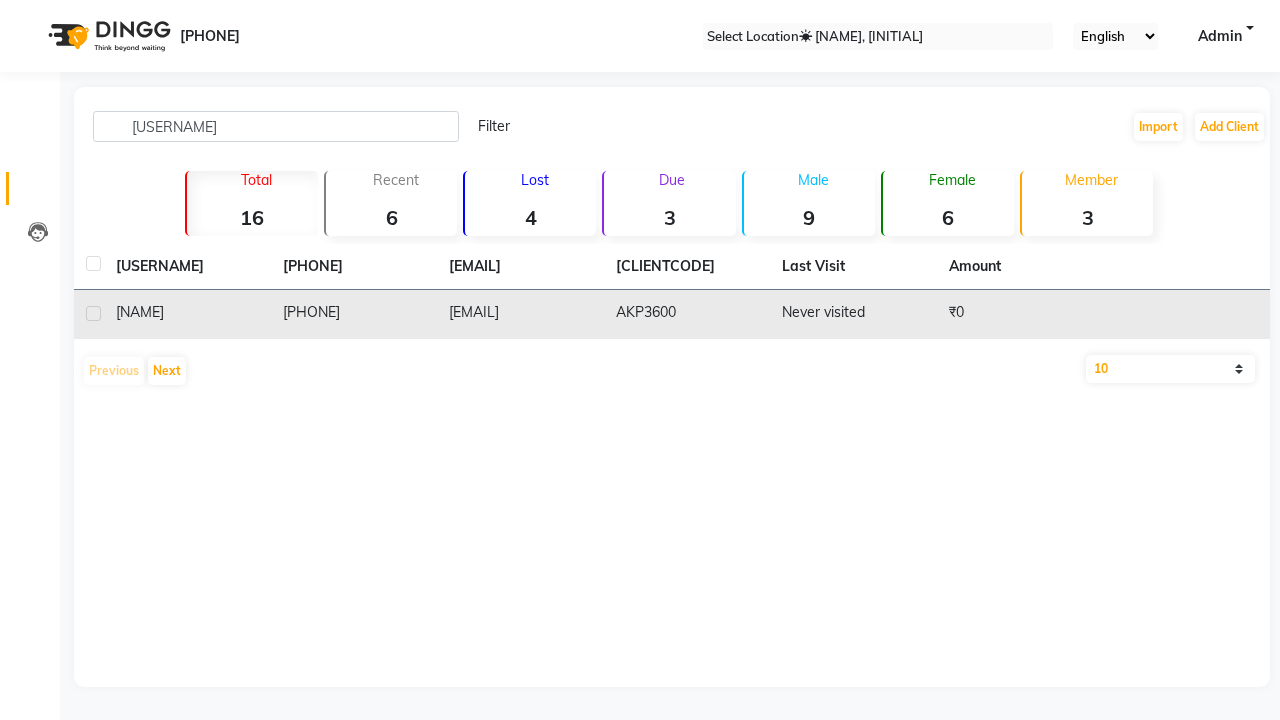 click at bounding box center (93, 313) 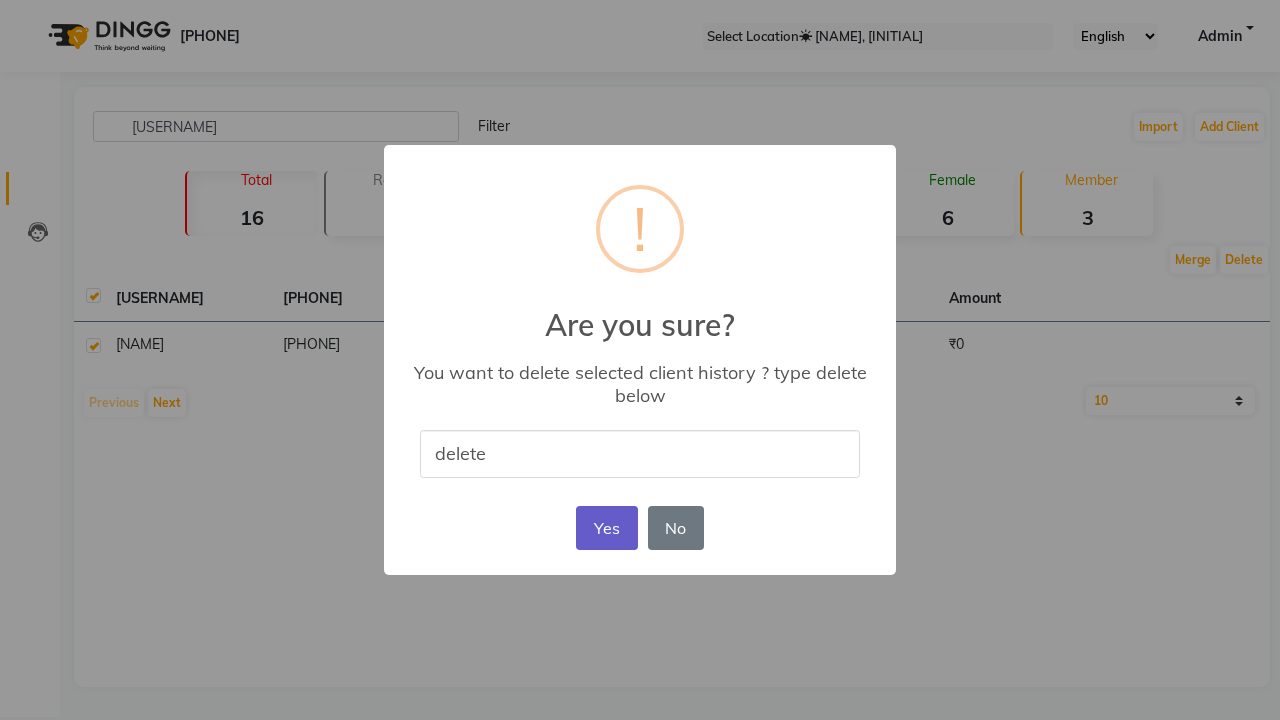 type on "delete" 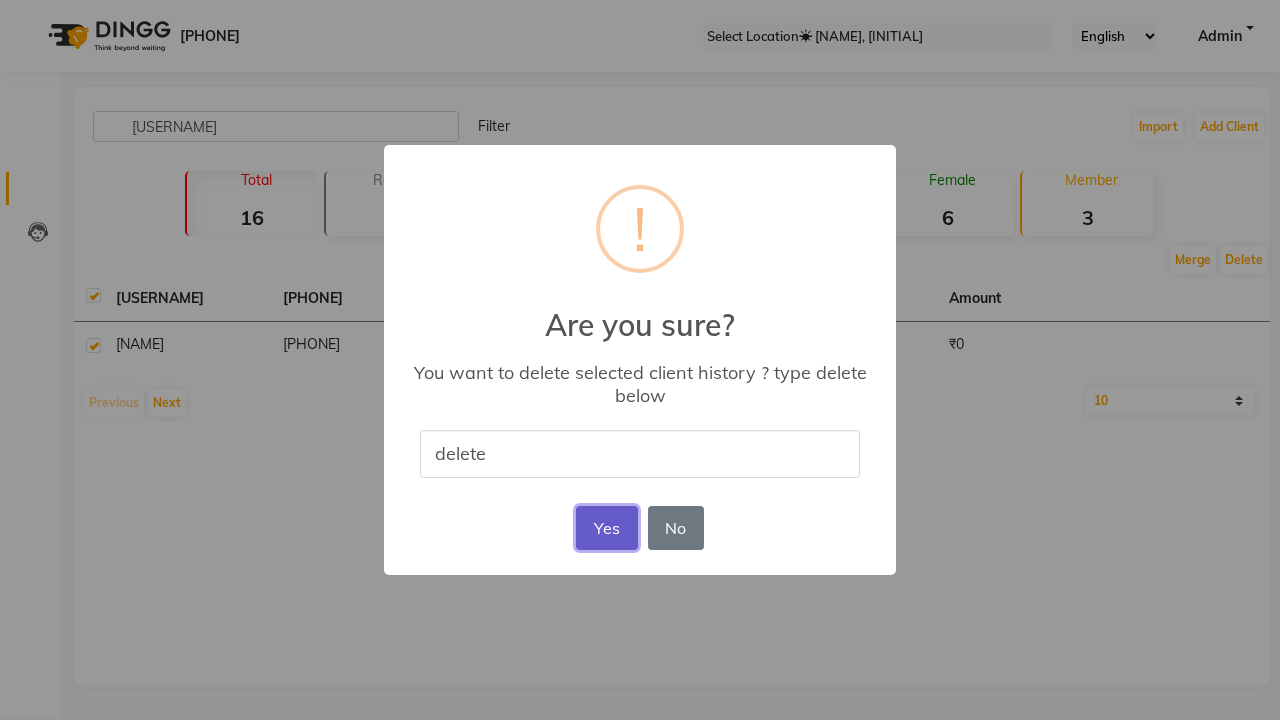 click on "Yes" at bounding box center [606, 528] 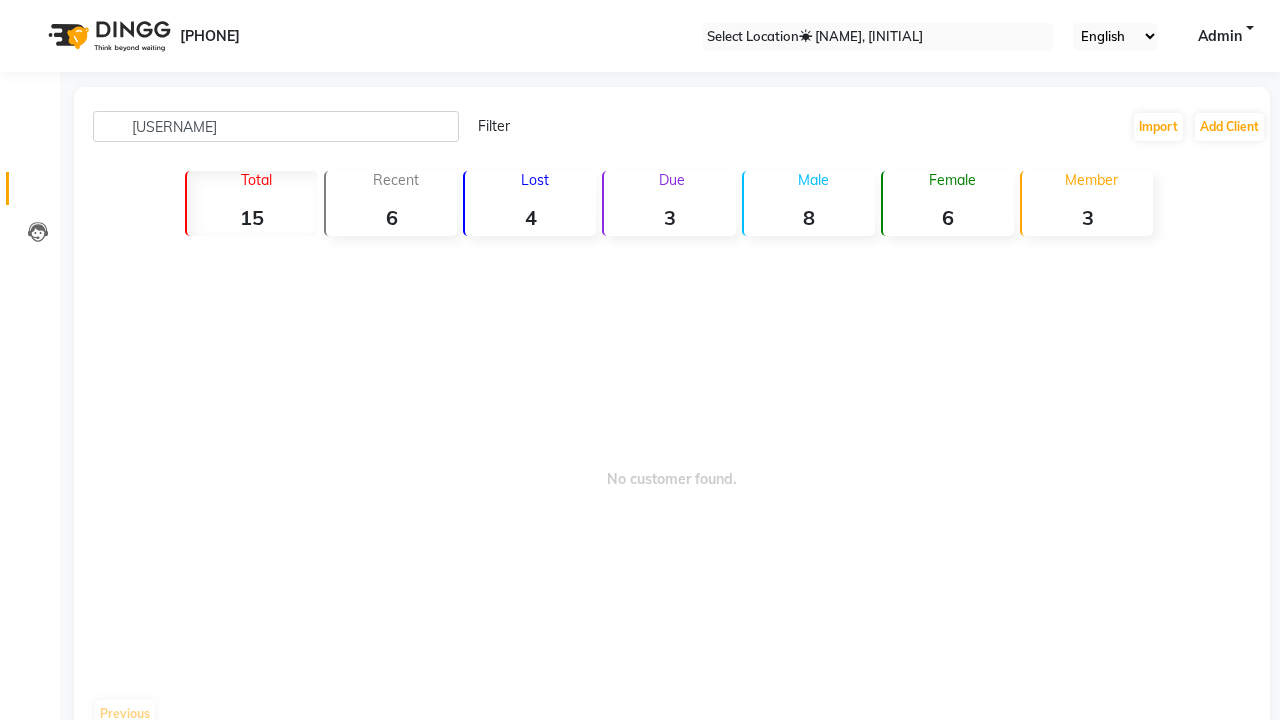 scroll, scrollTop: 26, scrollLeft: 0, axis: vertical 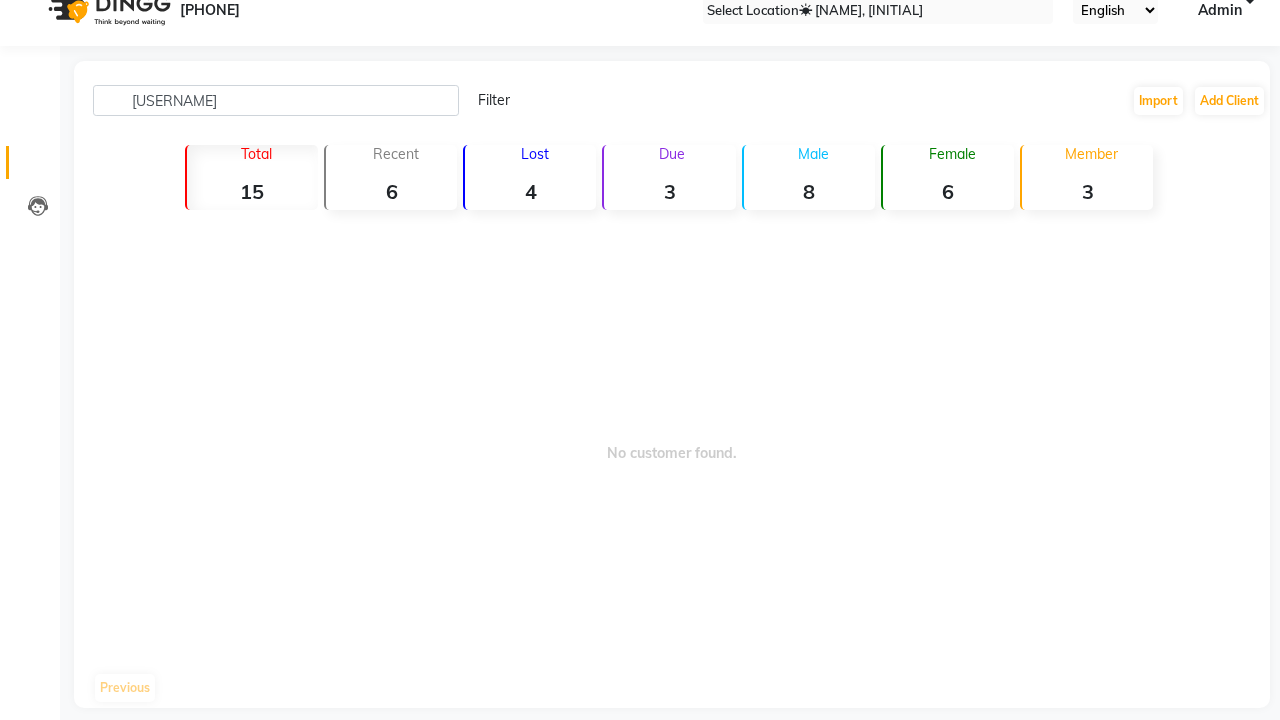 click on "Admin" at bounding box center [1220, 10] 